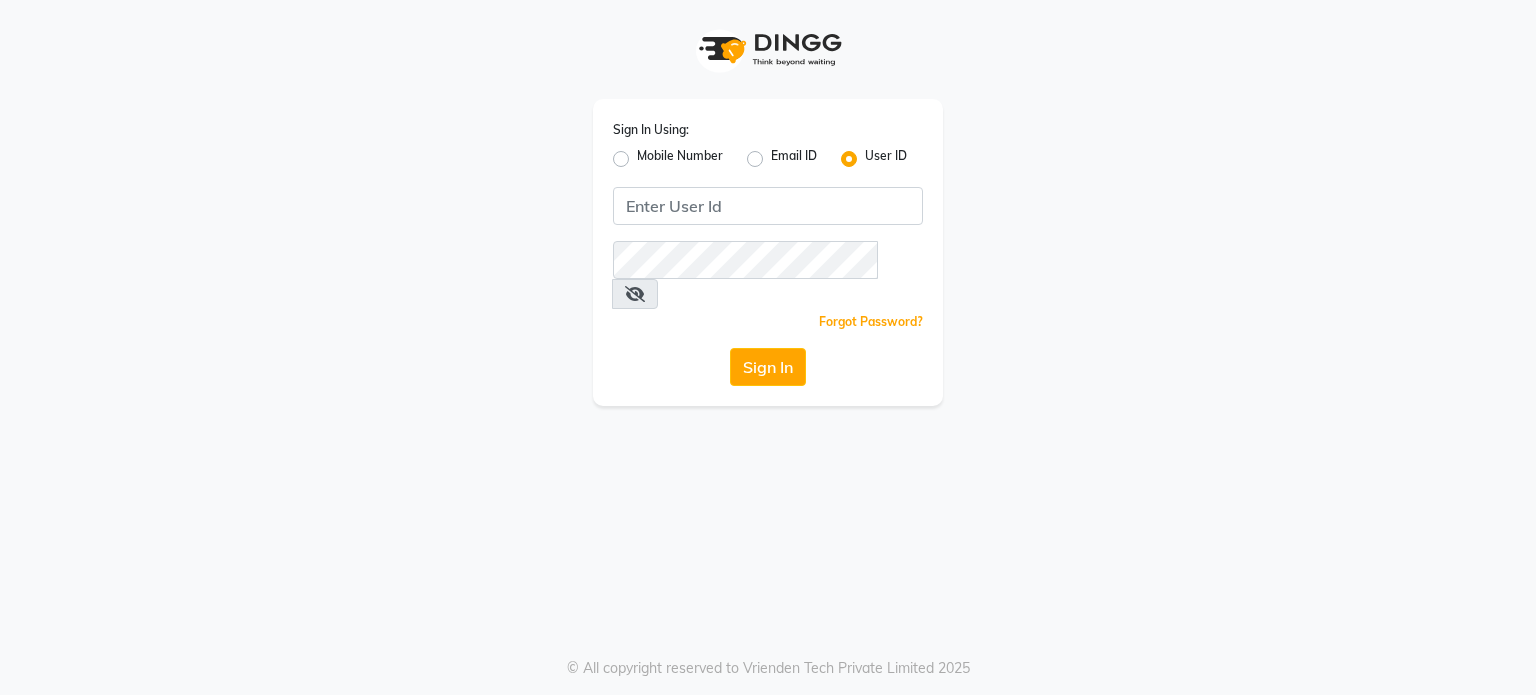 scroll, scrollTop: 0, scrollLeft: 0, axis: both 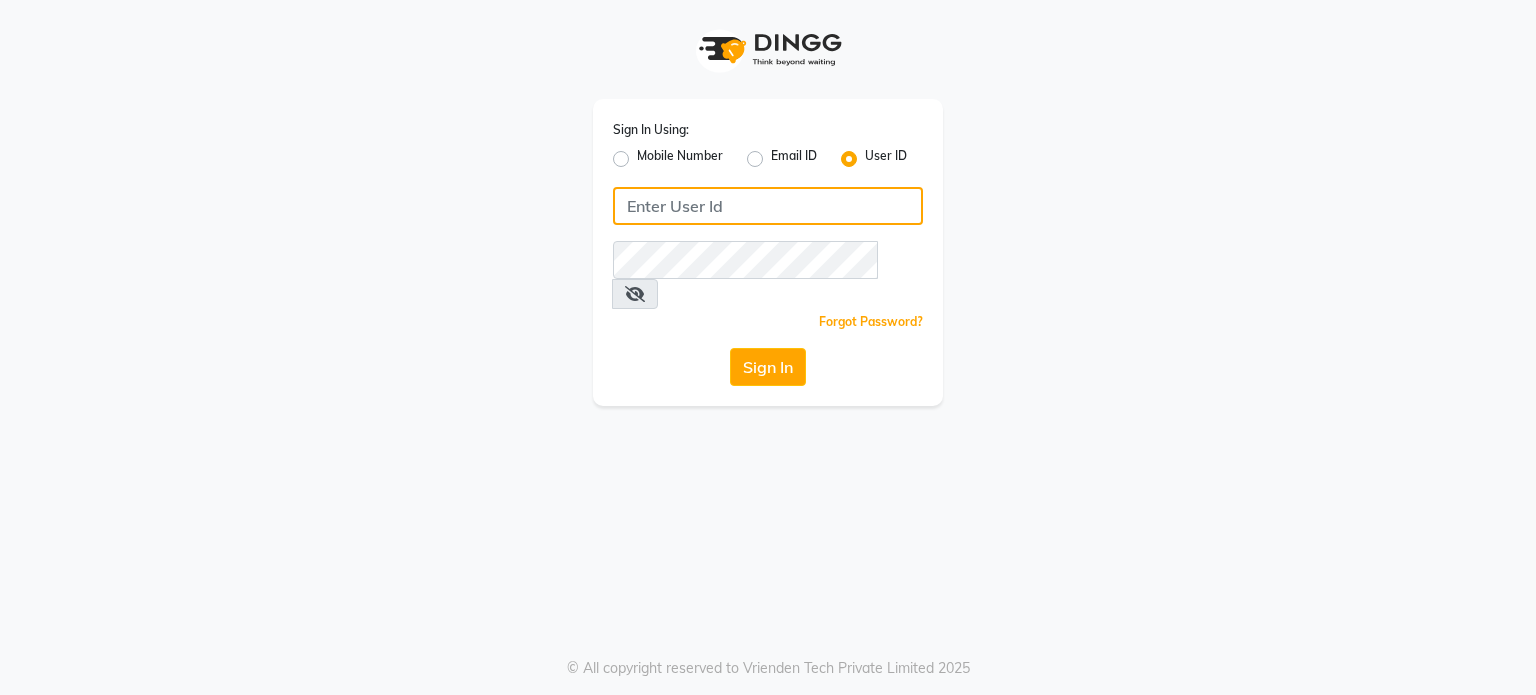 click 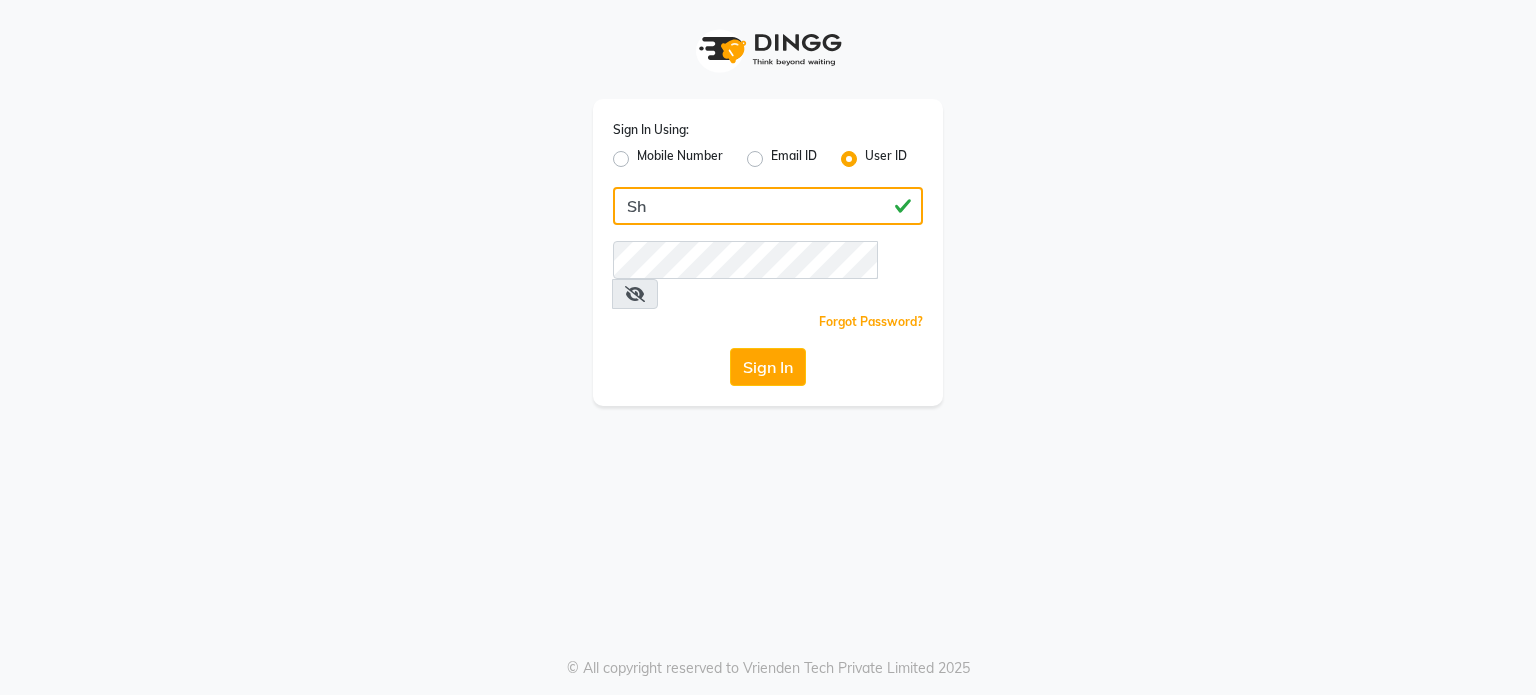 type on "S" 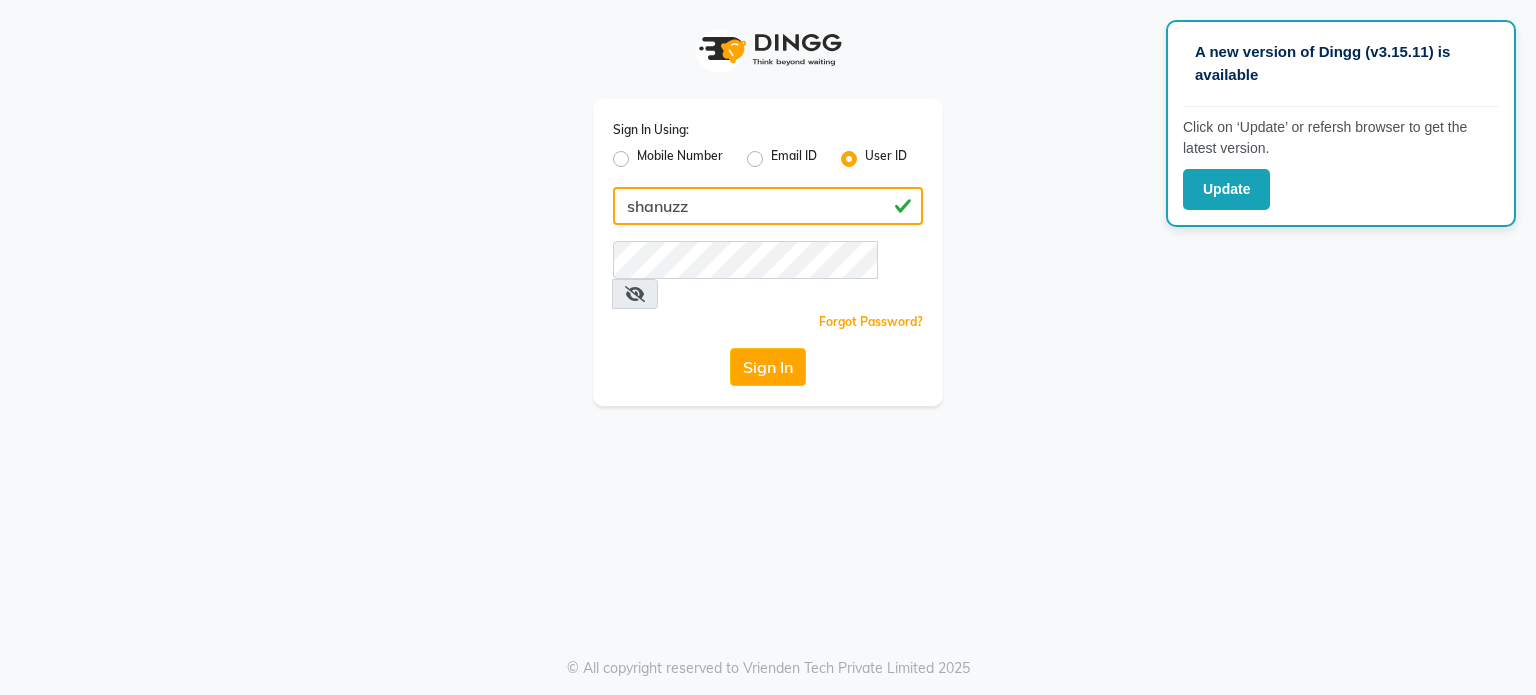type on "shanuzz" 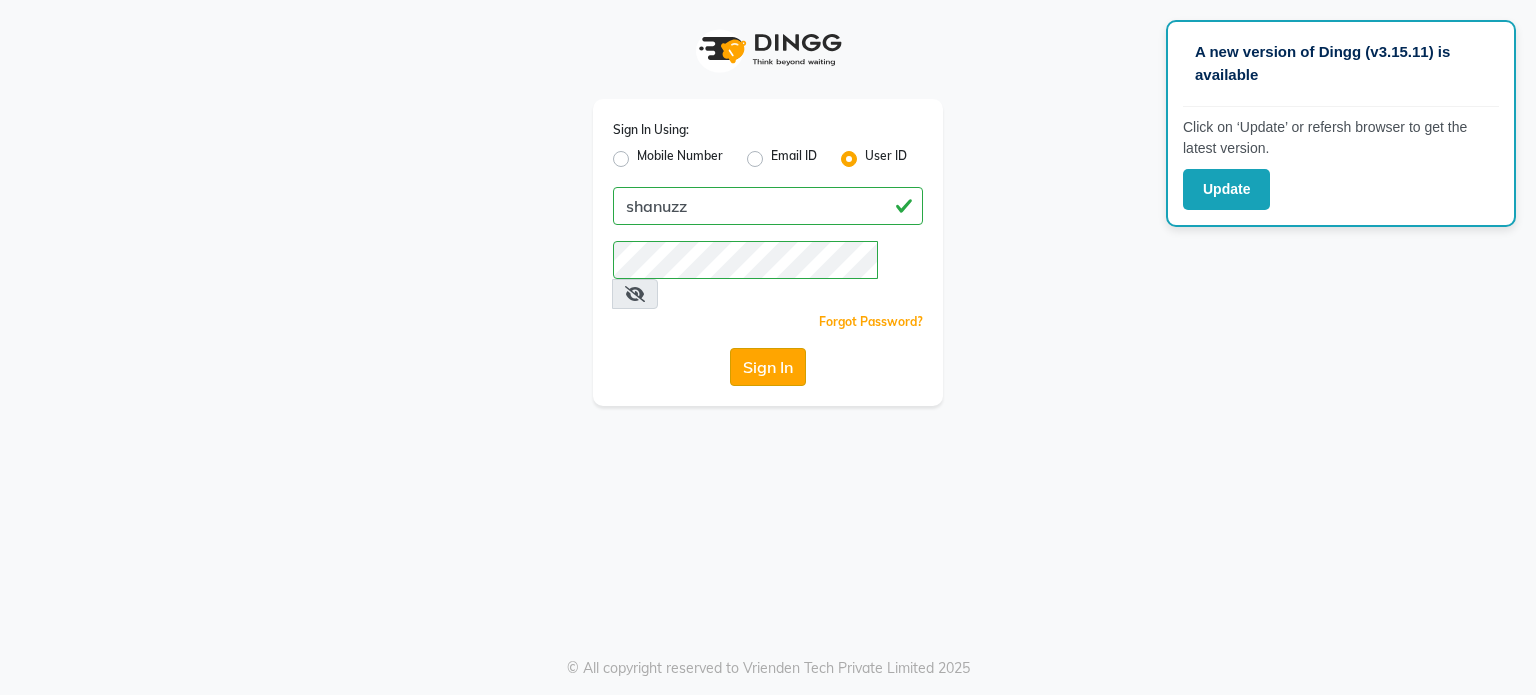 click on "Sign In" 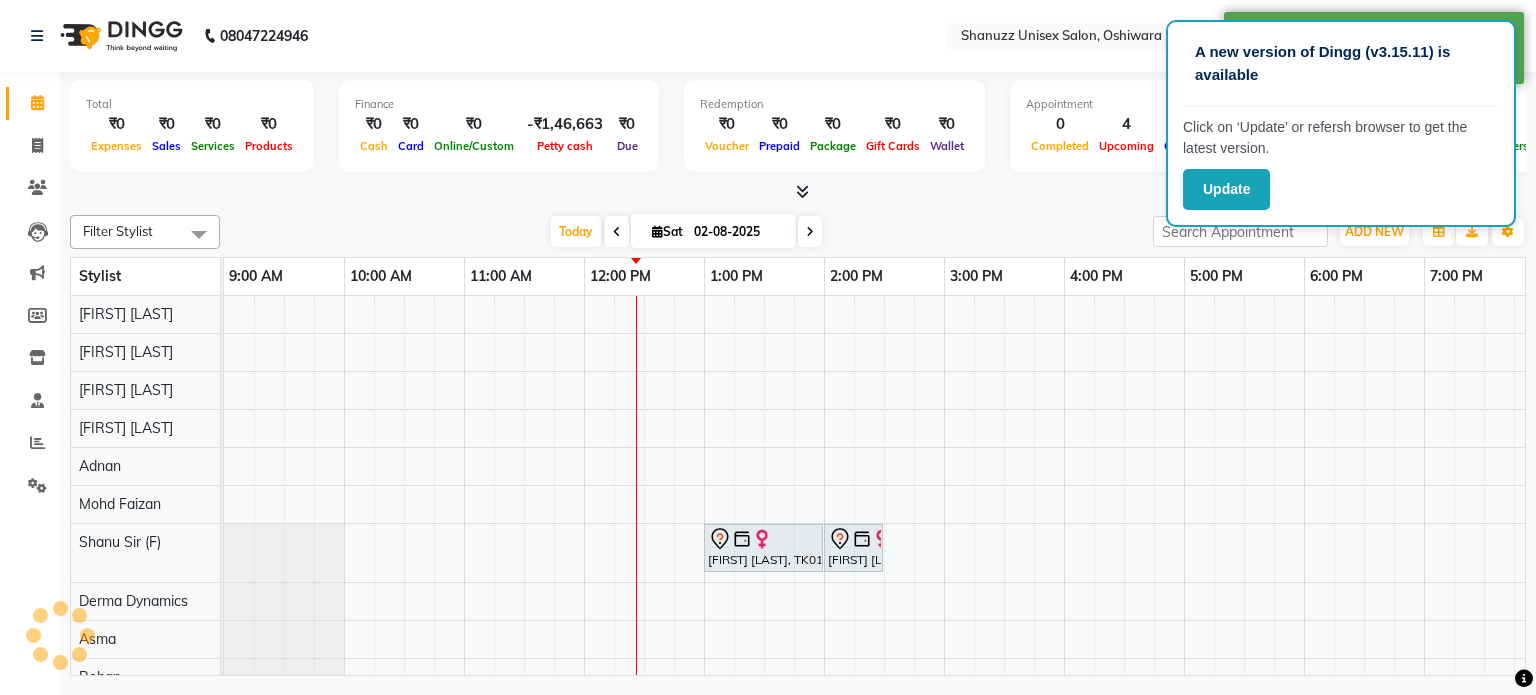 scroll, scrollTop: 27, scrollLeft: 0, axis: vertical 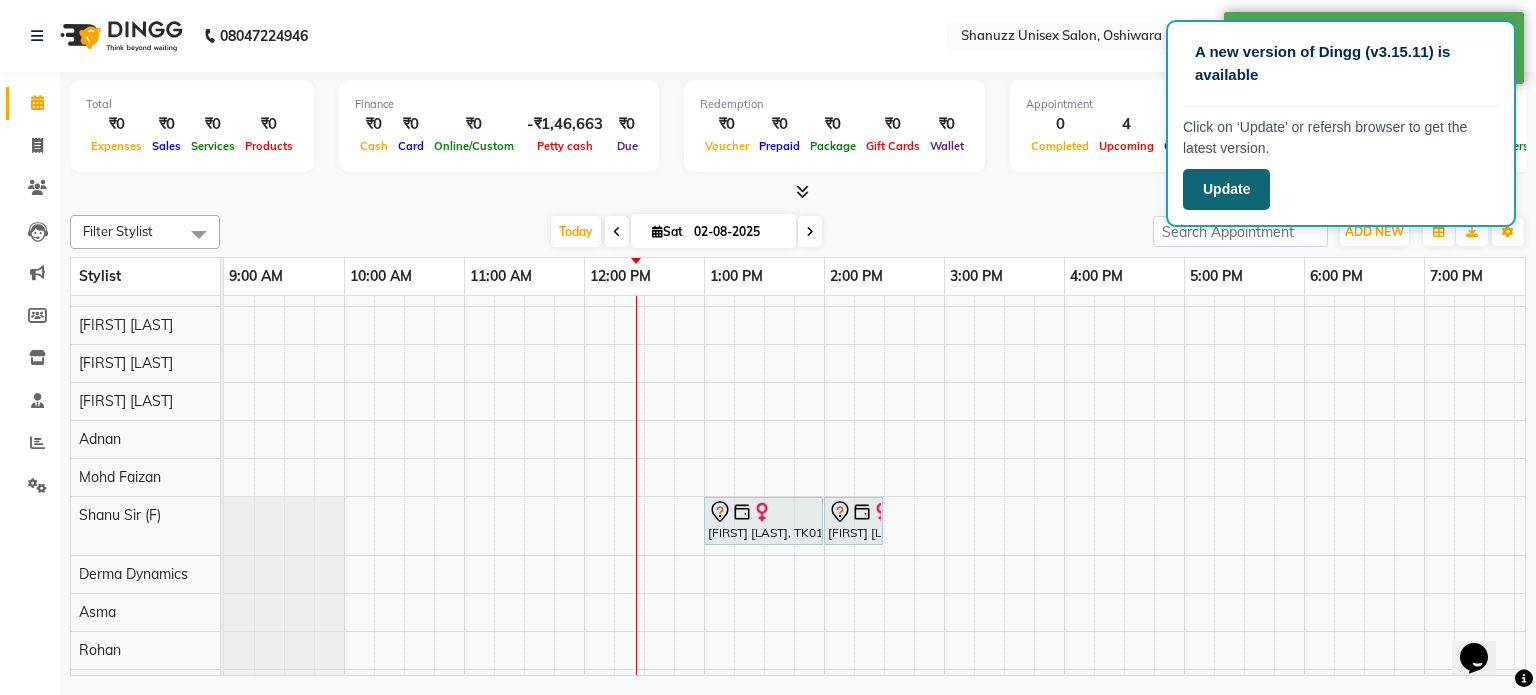 click on "Update" 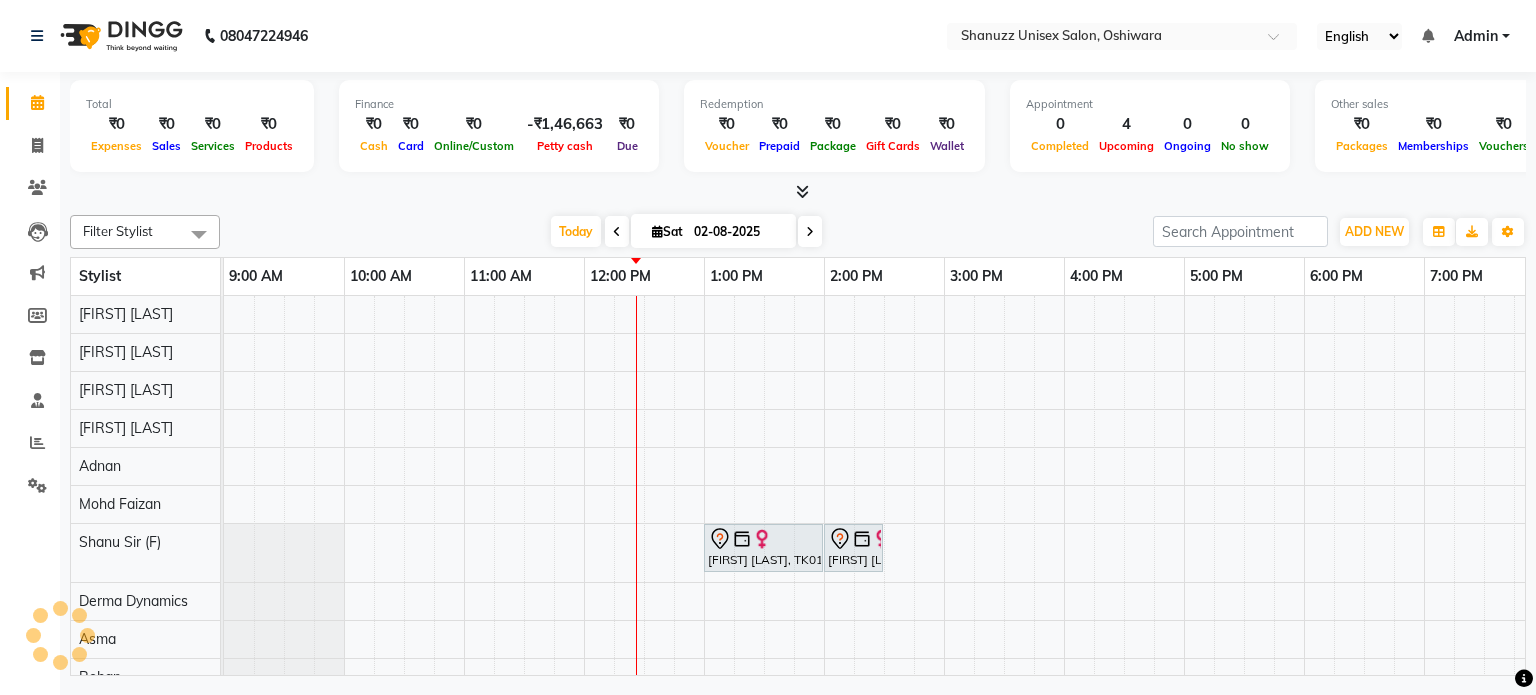 scroll, scrollTop: 0, scrollLeft: 0, axis: both 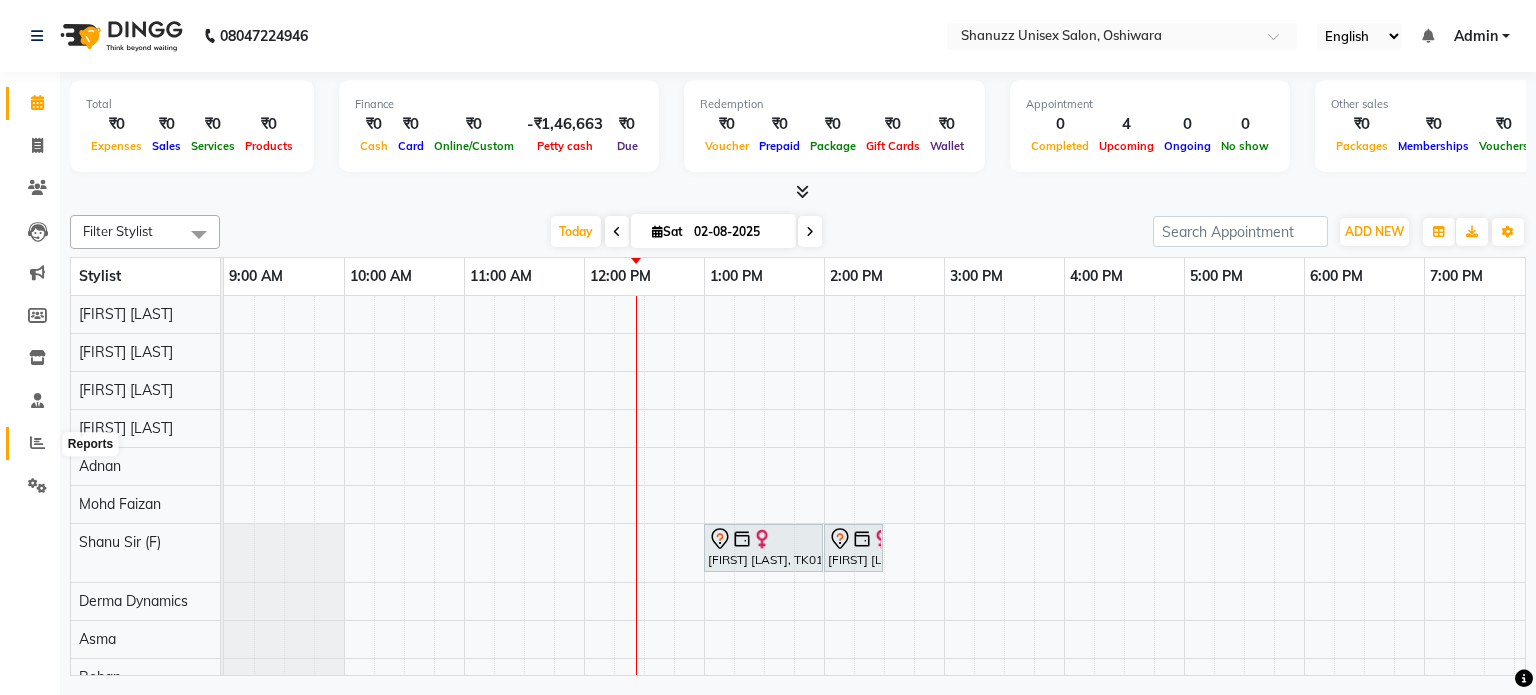 click 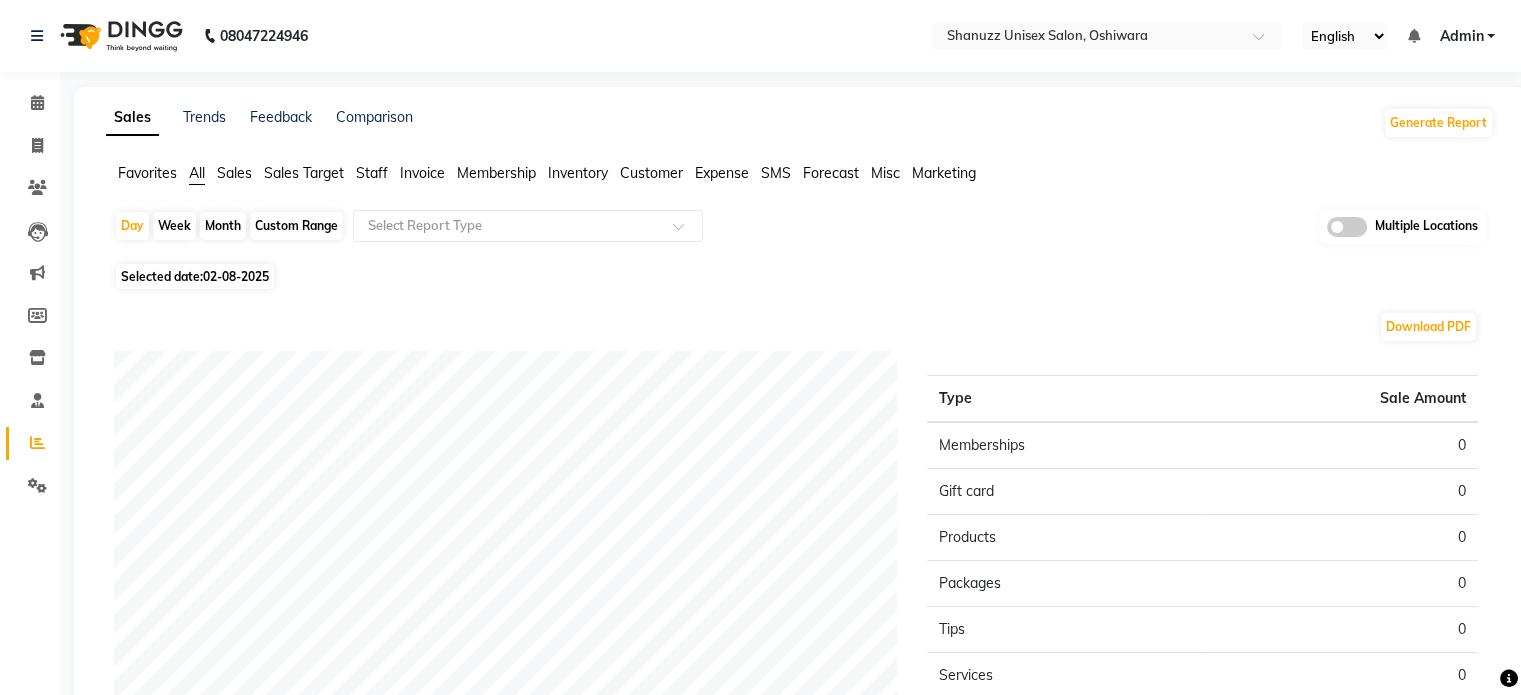 click on "Expense" 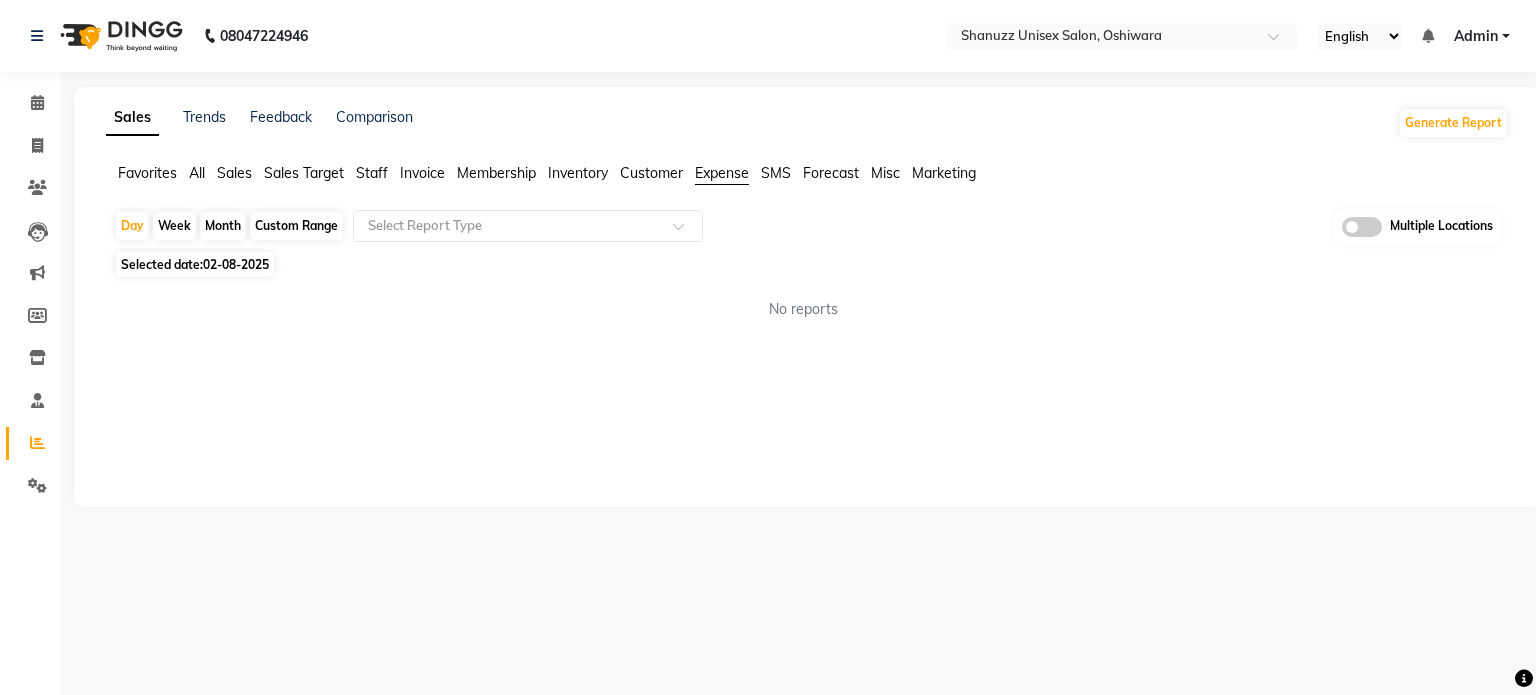 click on "Month" 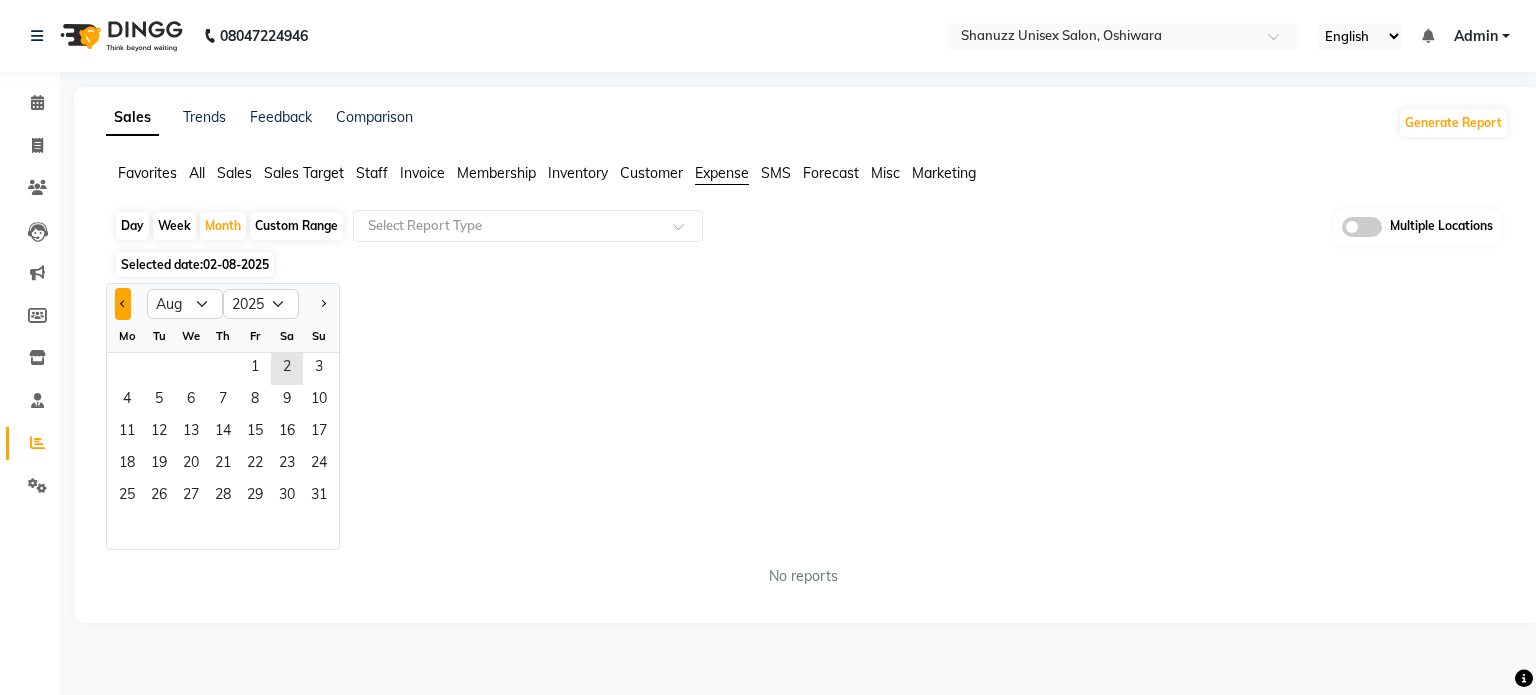 click 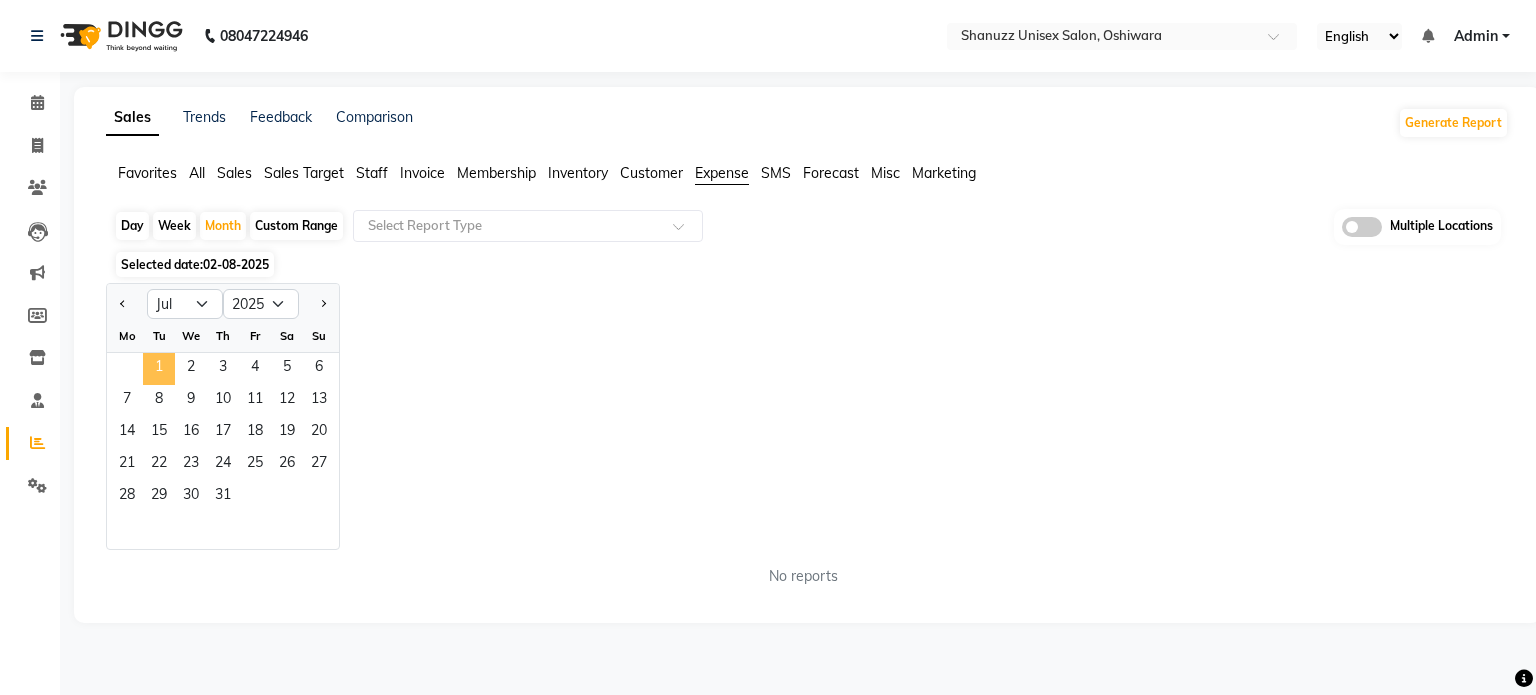 click on "1" 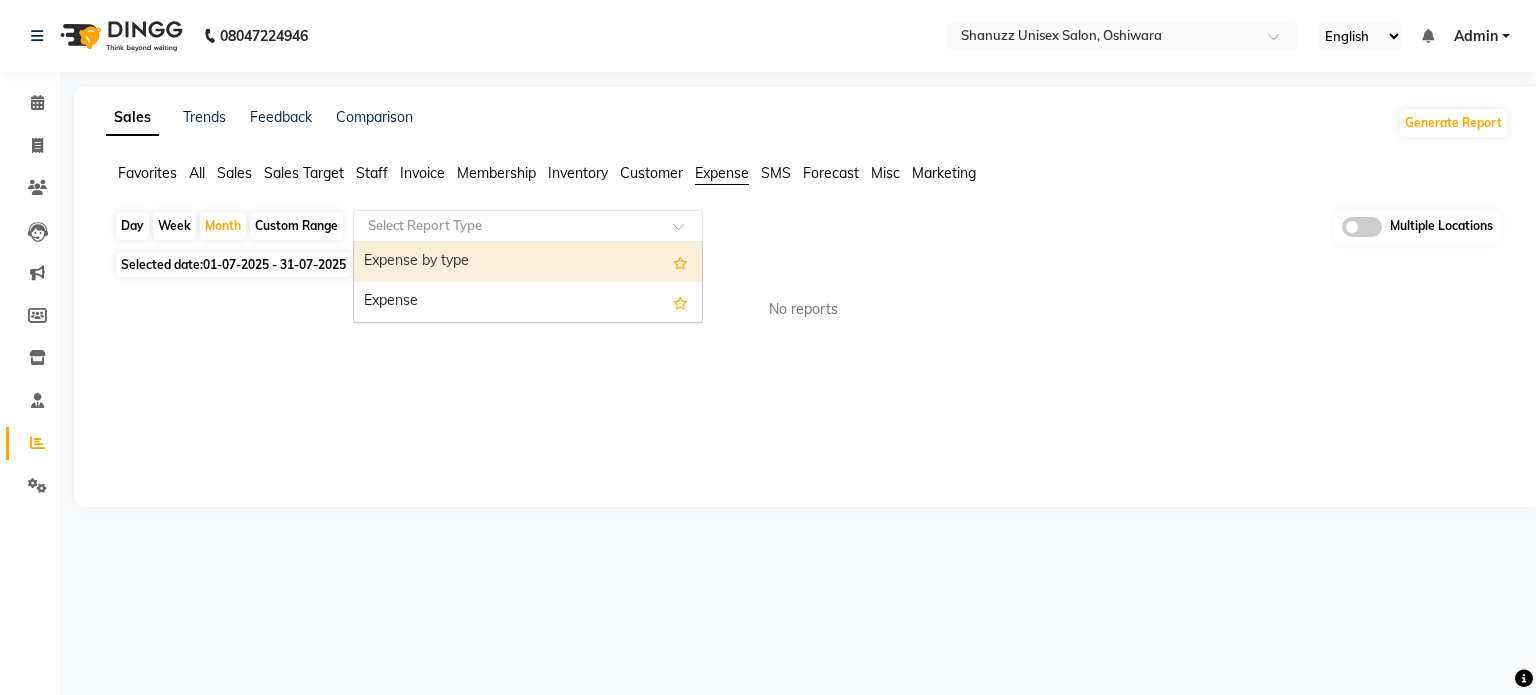 click 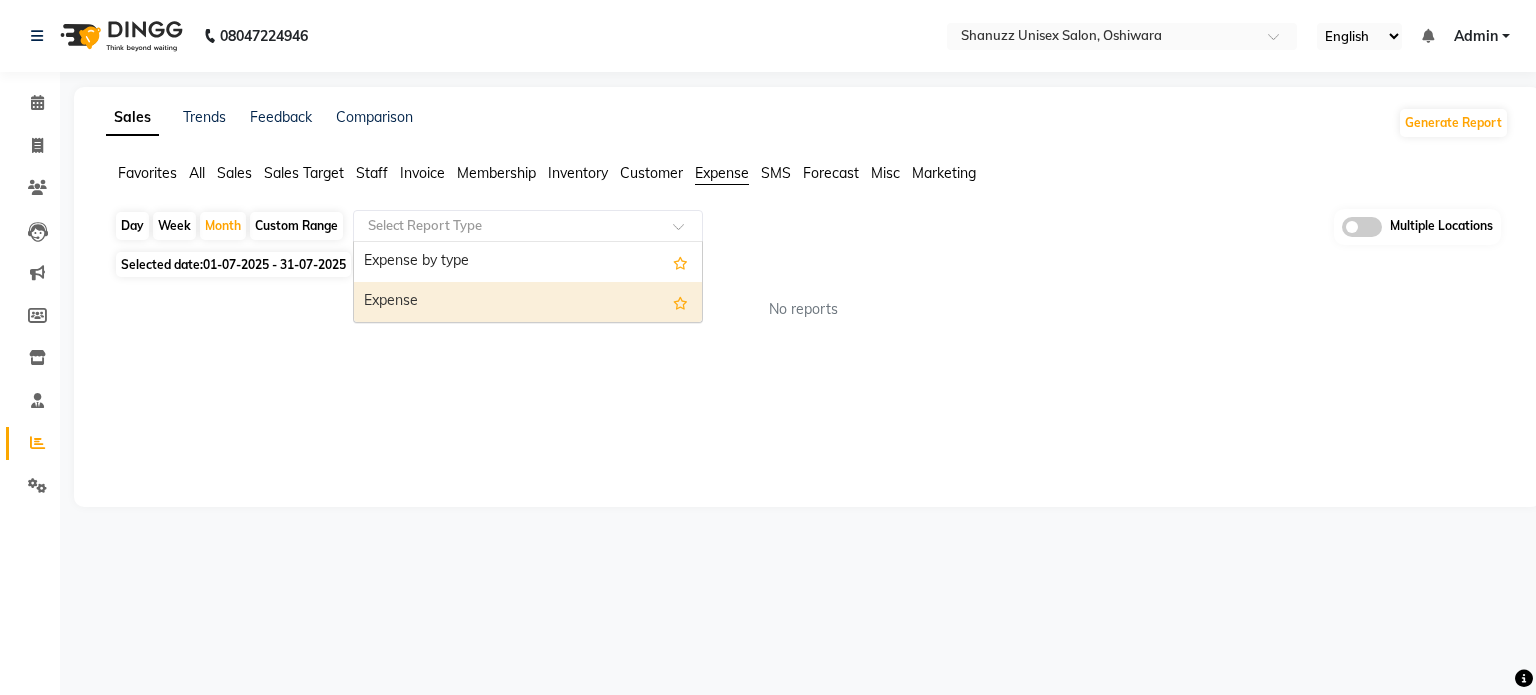 click on "Expense" at bounding box center [528, 302] 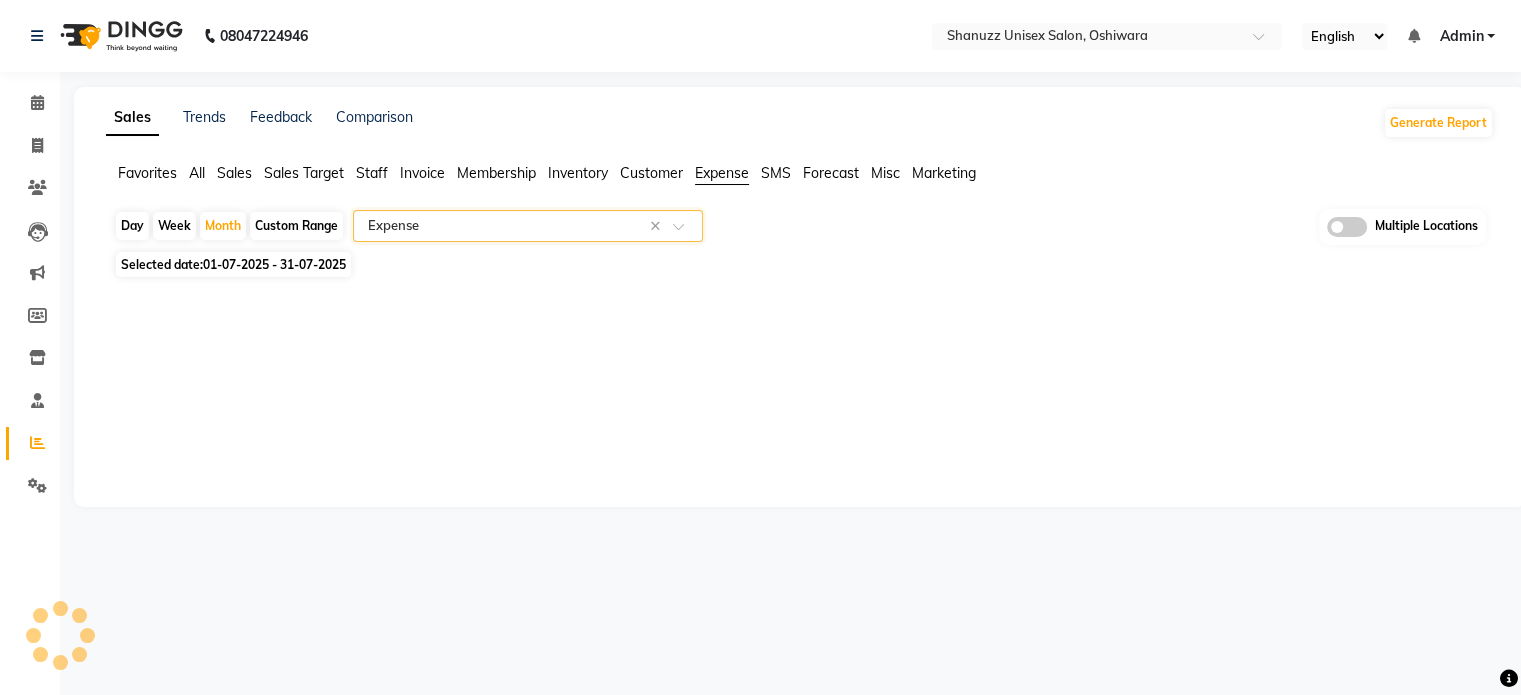 select on "filtered_report" 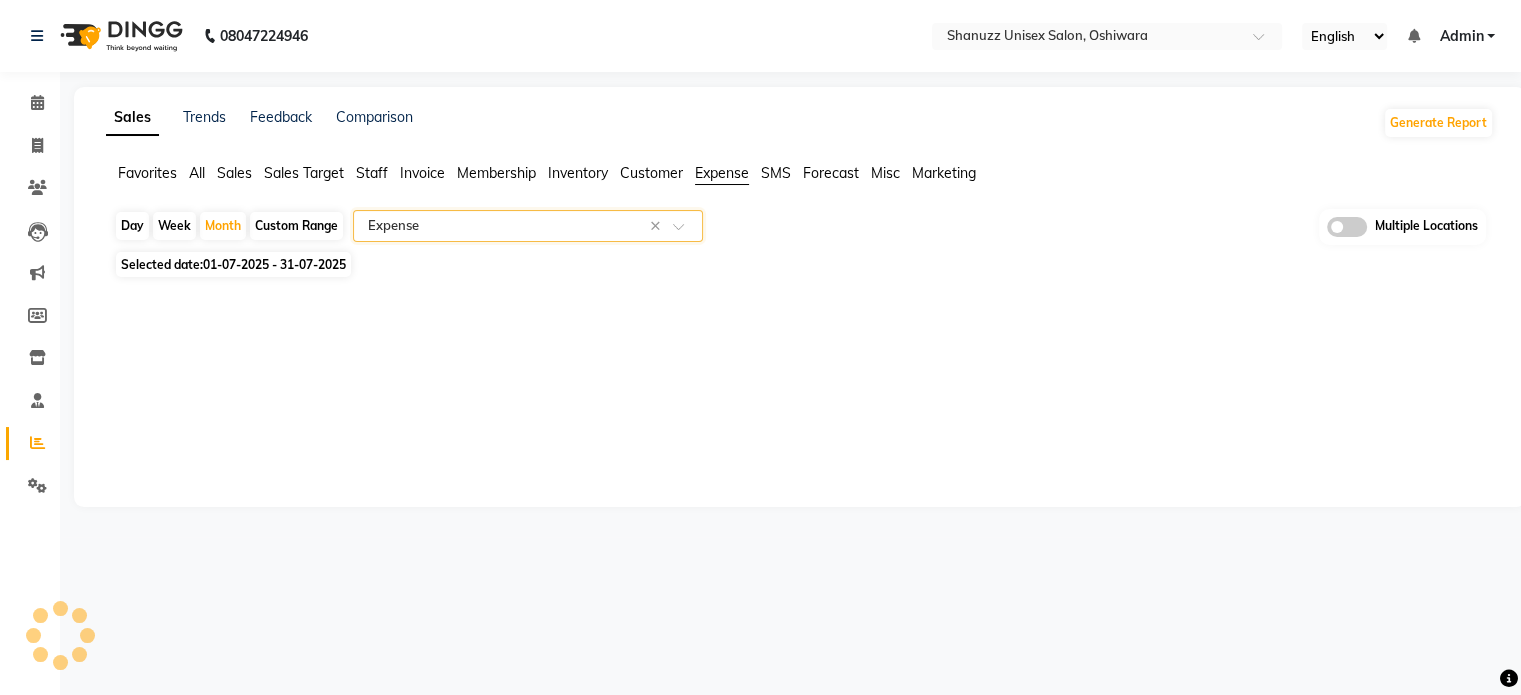 select on "csv" 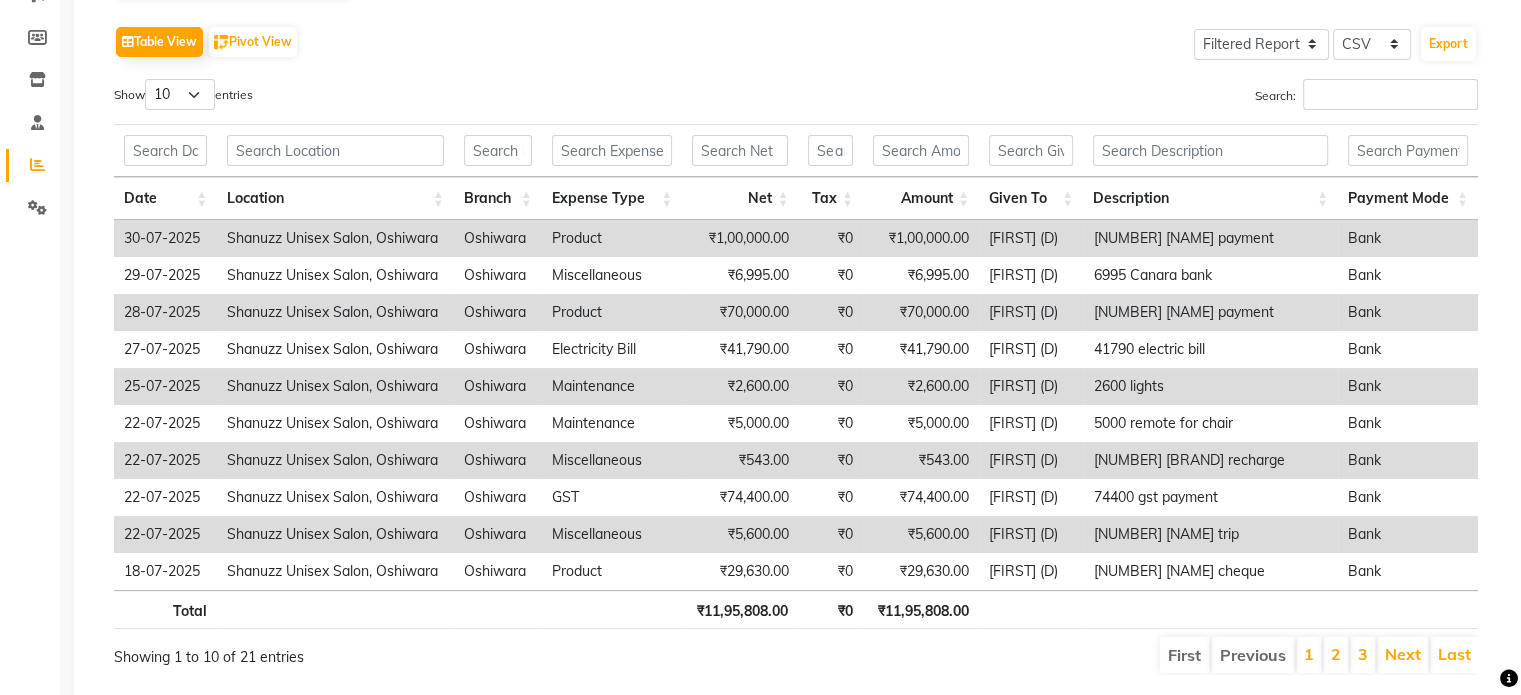 scroll, scrollTop: 336, scrollLeft: 0, axis: vertical 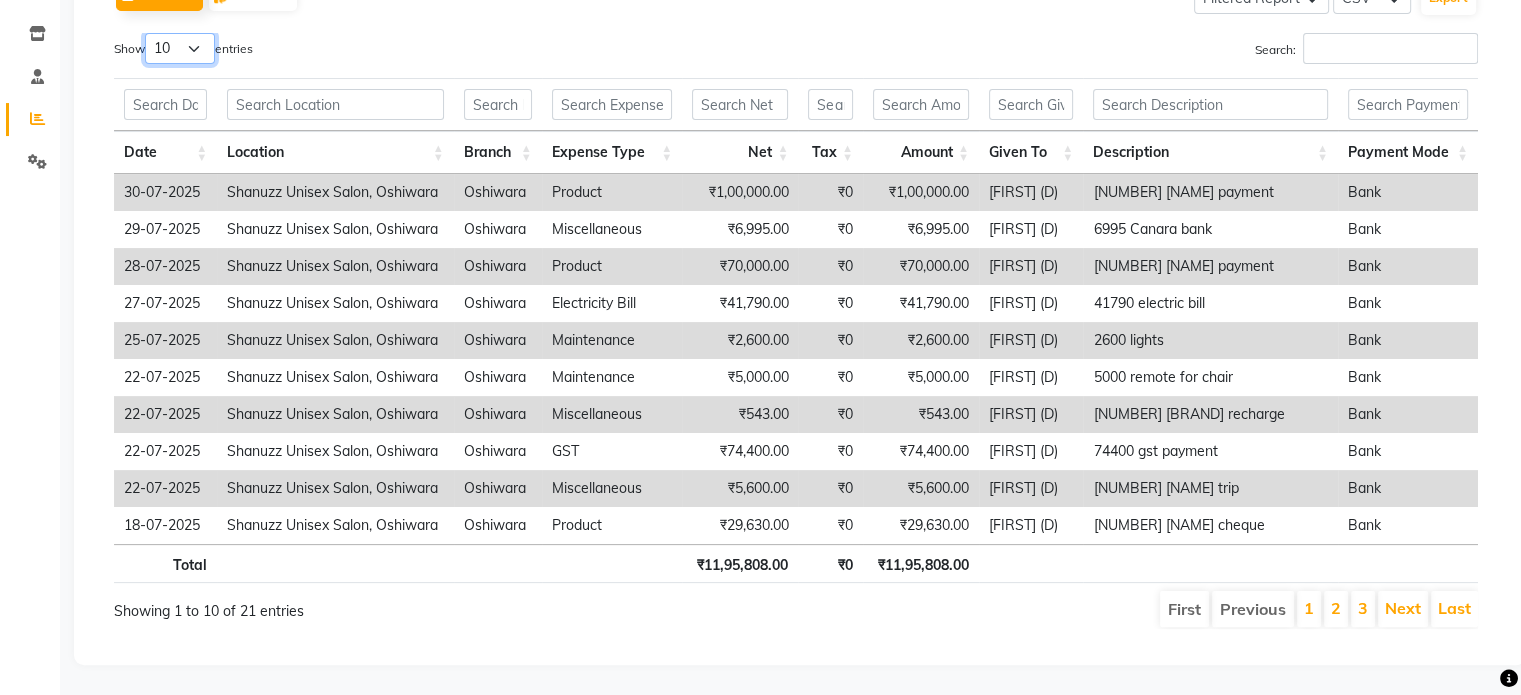 click on "10 25 50 100" at bounding box center [180, 48] 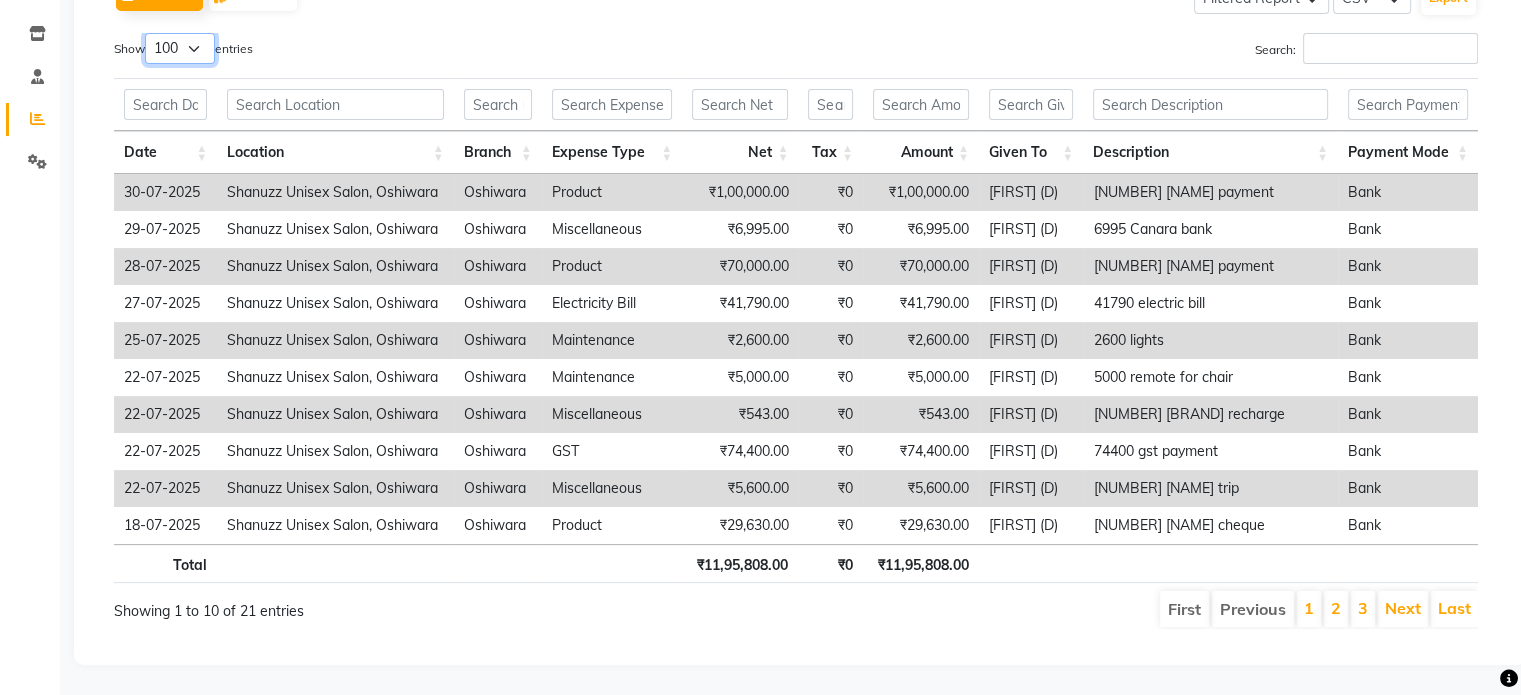 click on "10 25 50 100" at bounding box center [180, 48] 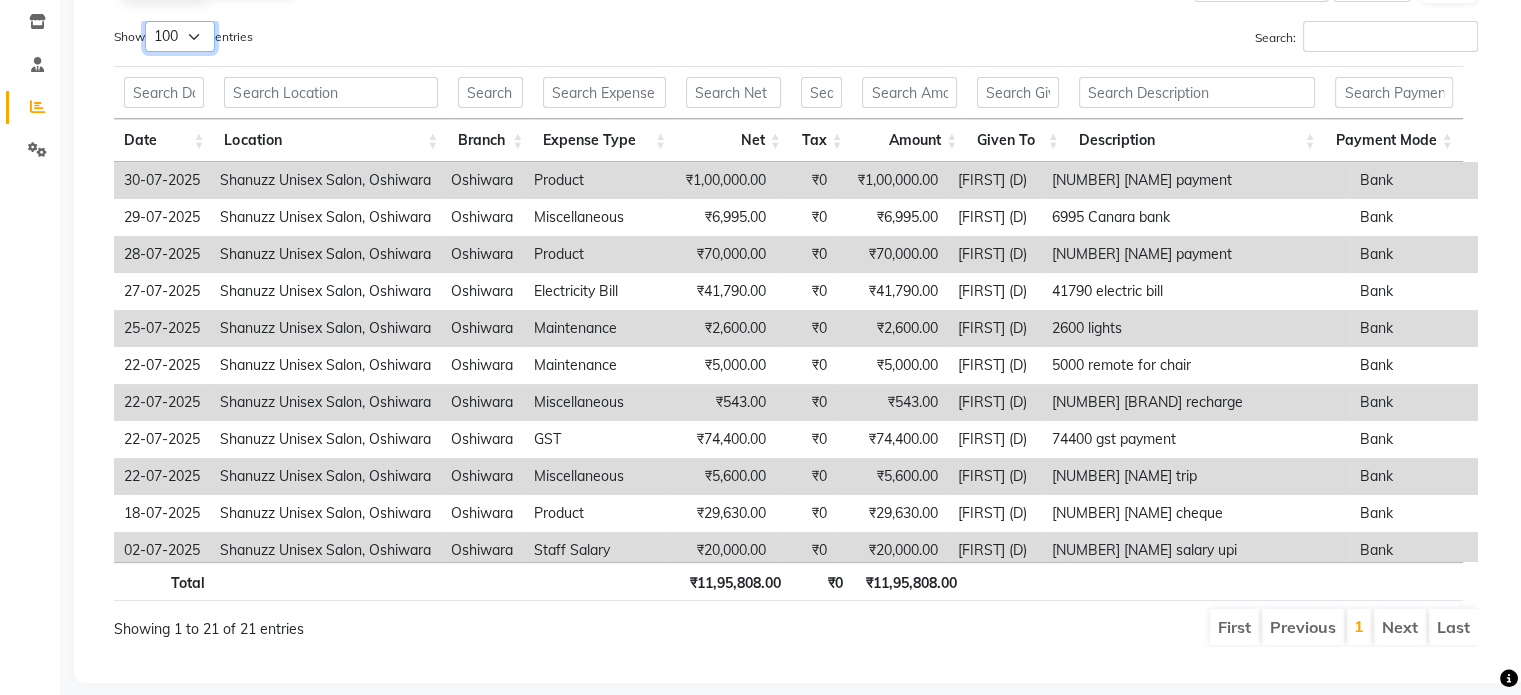 scroll, scrollTop: 367, scrollLeft: 0, axis: vertical 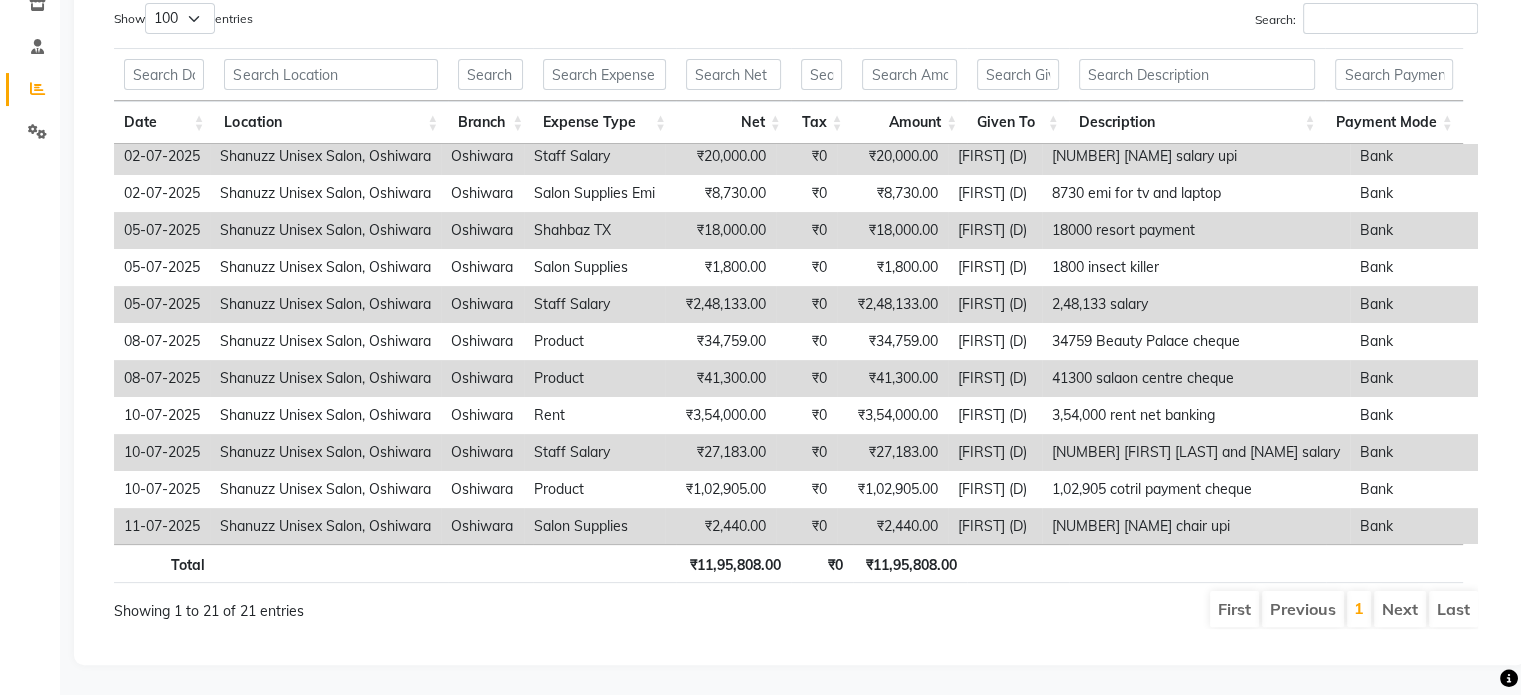click on "Date" at bounding box center (164, 122) 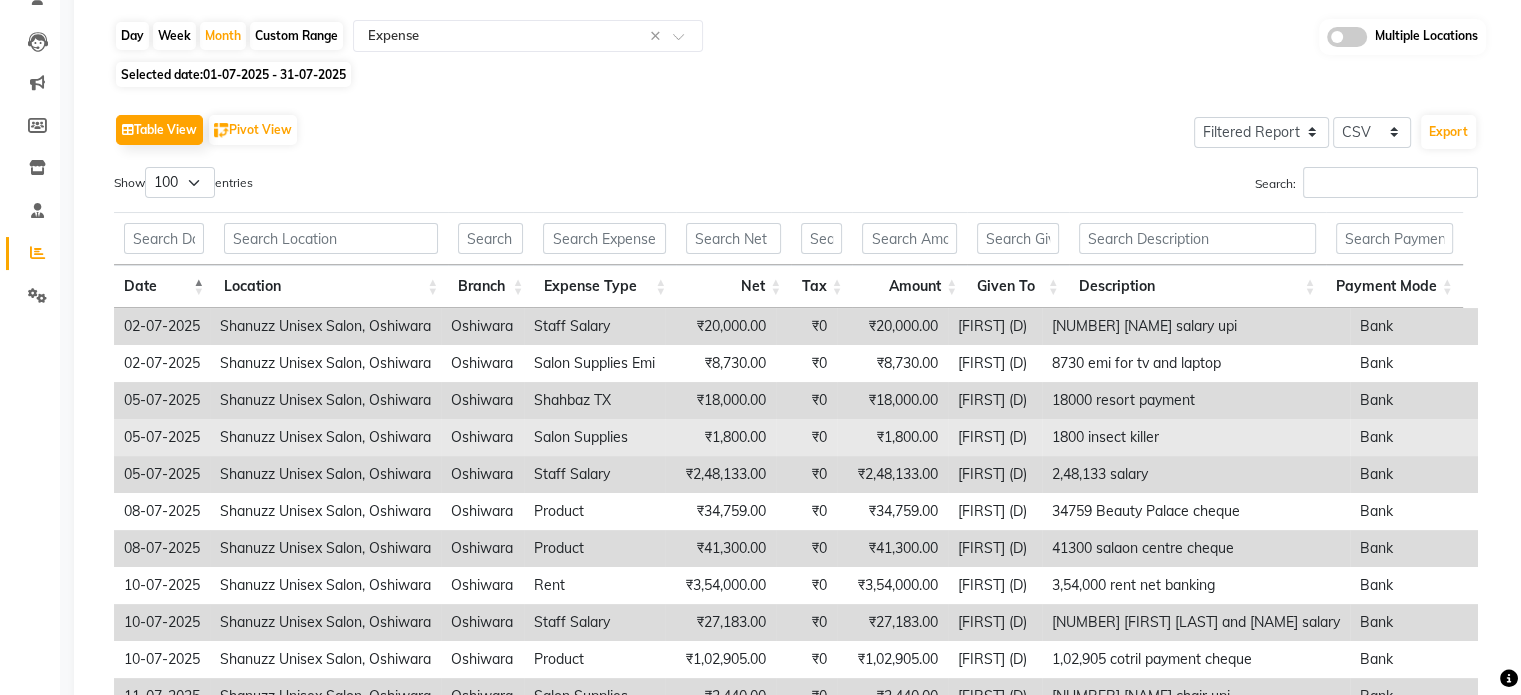 scroll, scrollTop: 191, scrollLeft: 0, axis: vertical 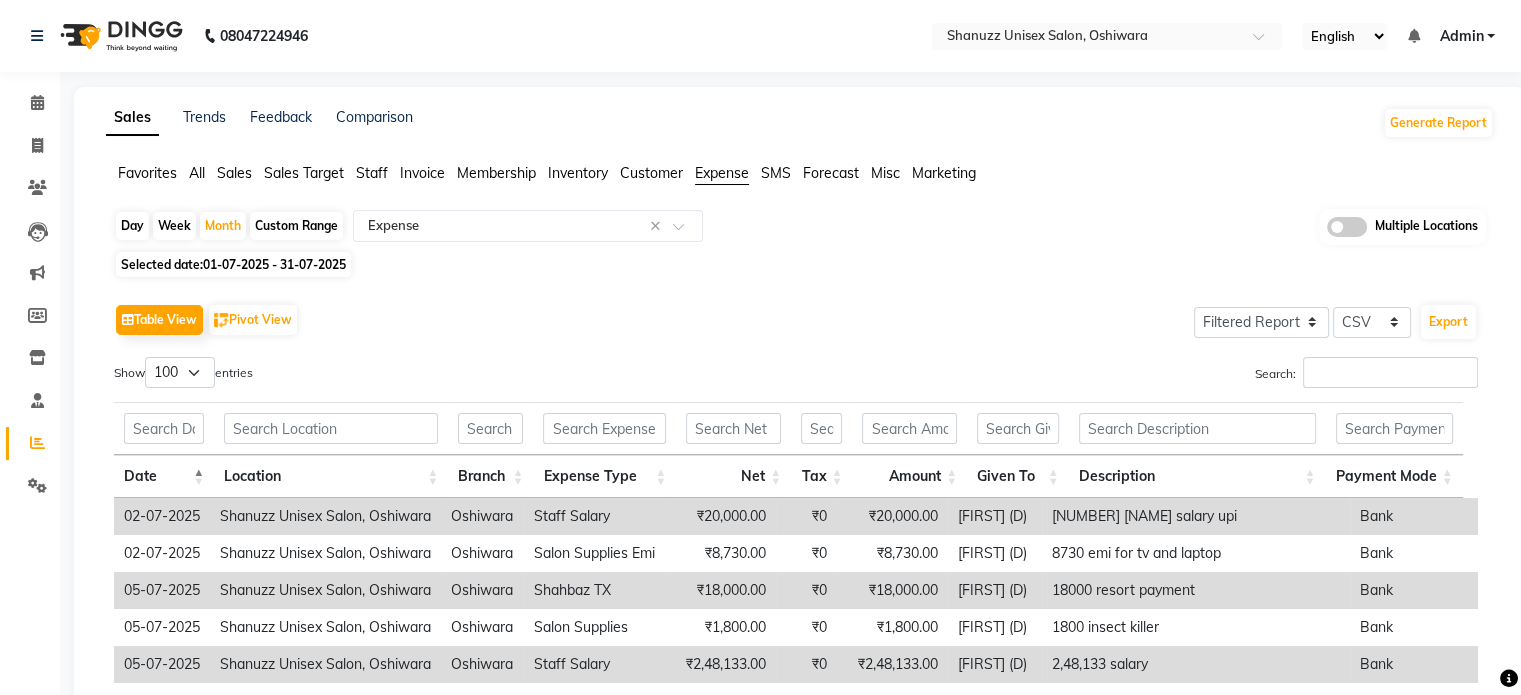 click on "Sales" 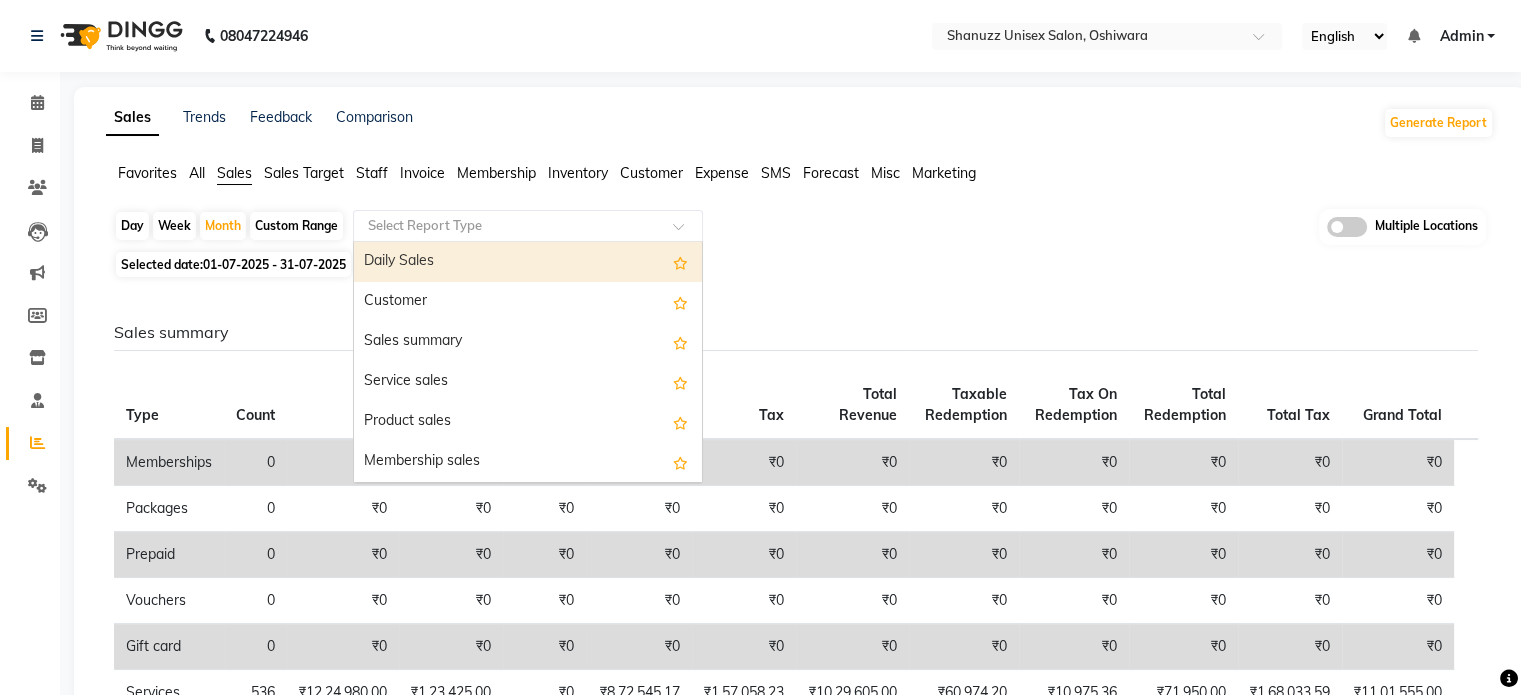 click 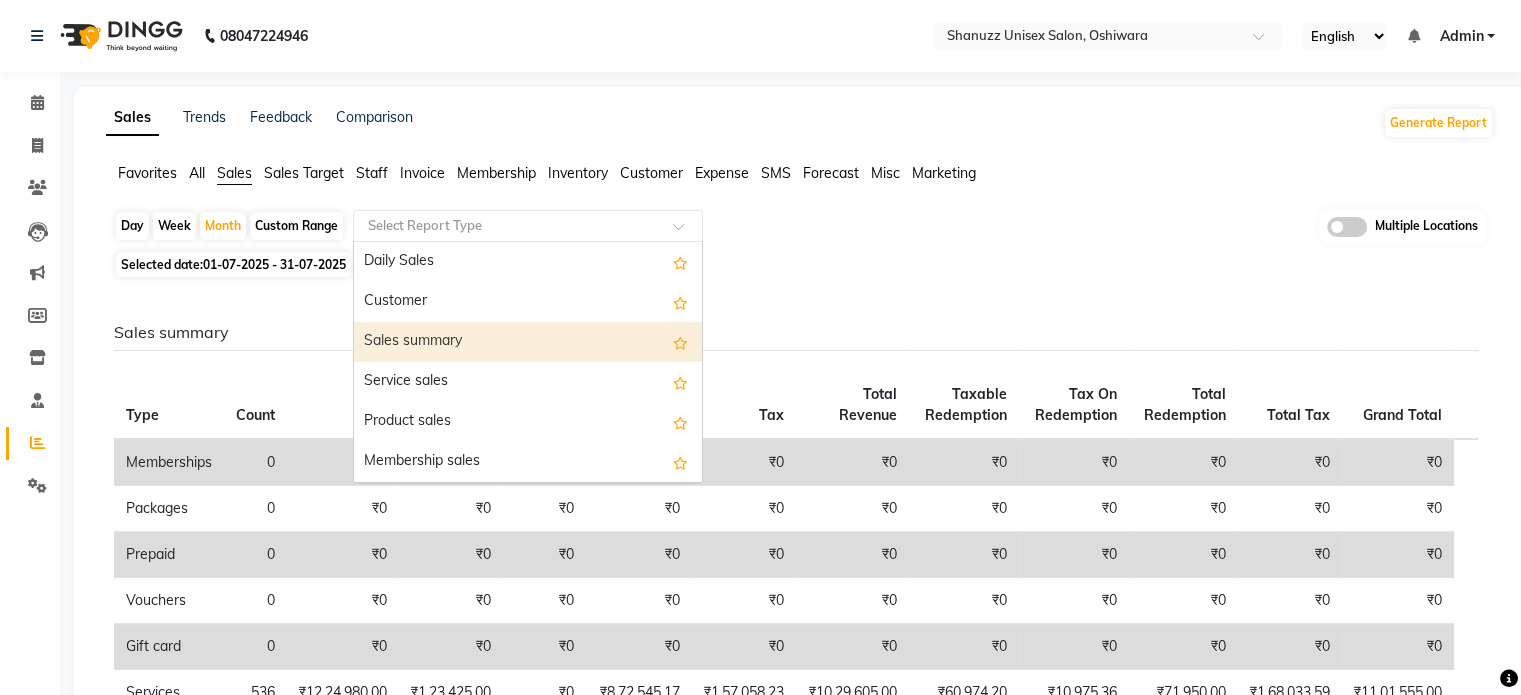 click on "Sales summary" at bounding box center [528, 342] 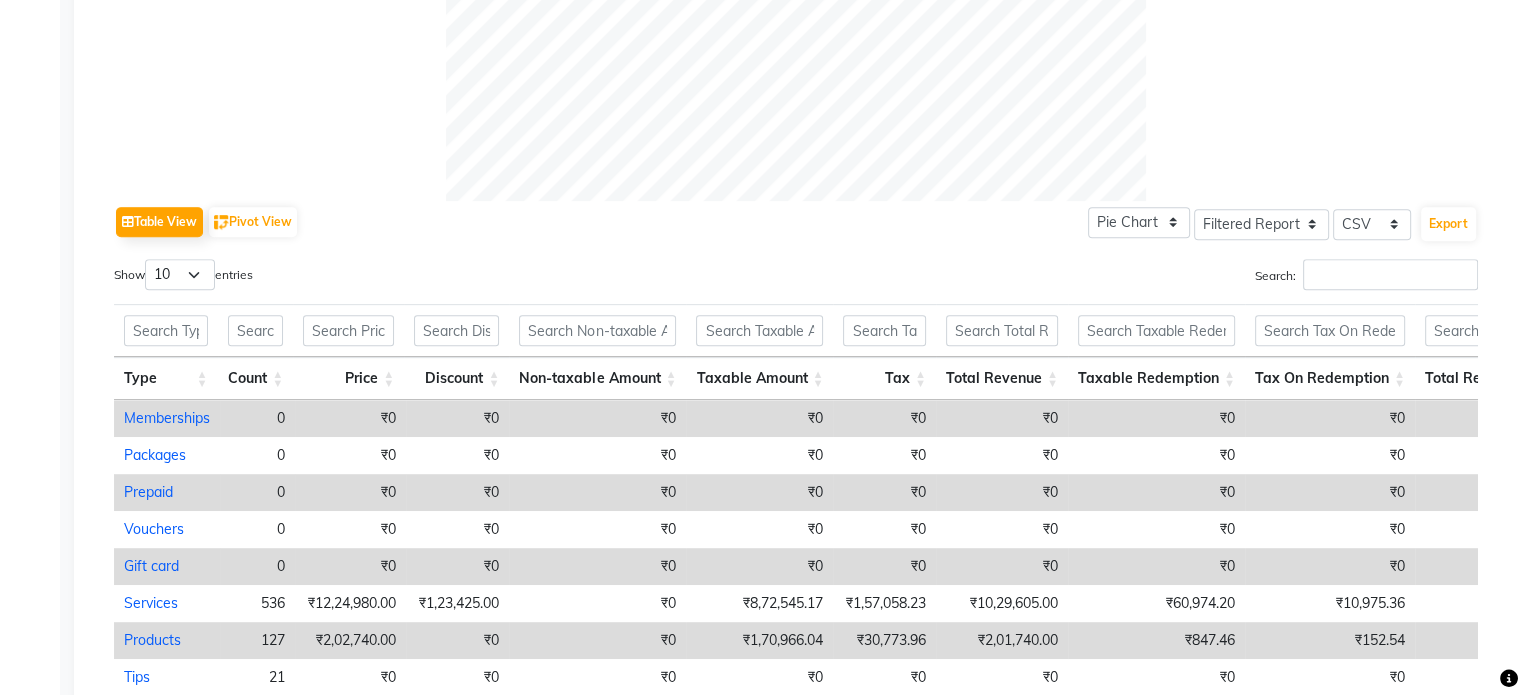 scroll, scrollTop: 1039, scrollLeft: 0, axis: vertical 